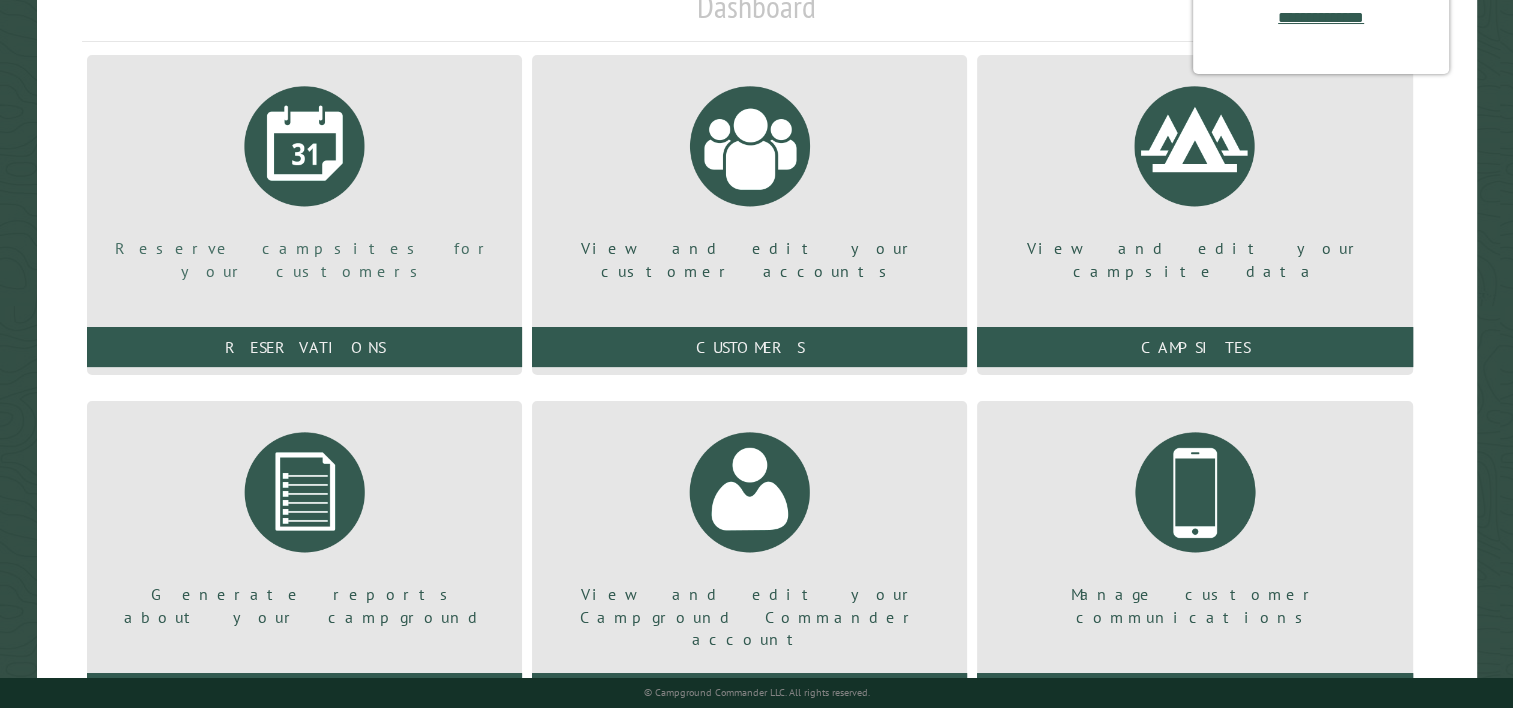 scroll, scrollTop: 195, scrollLeft: 0, axis: vertical 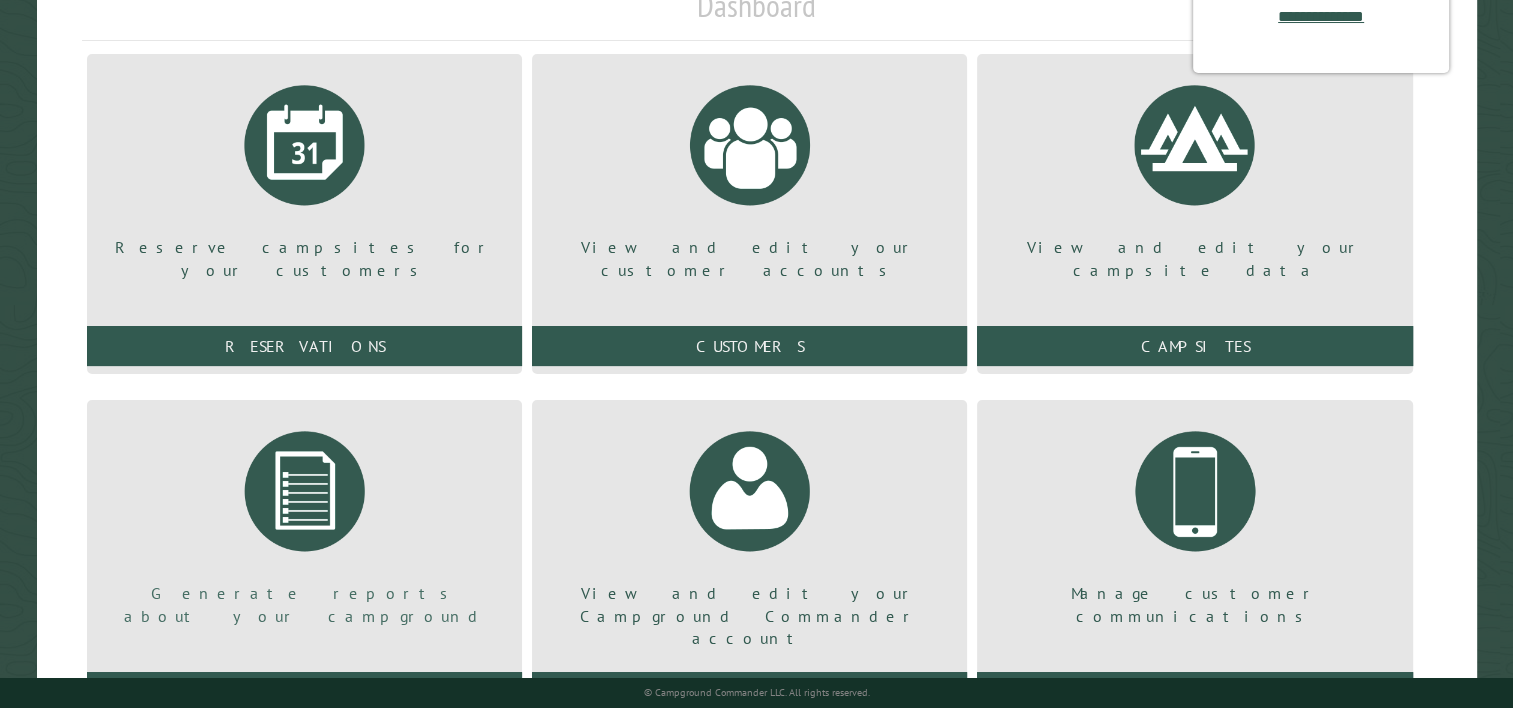 type on "**********" 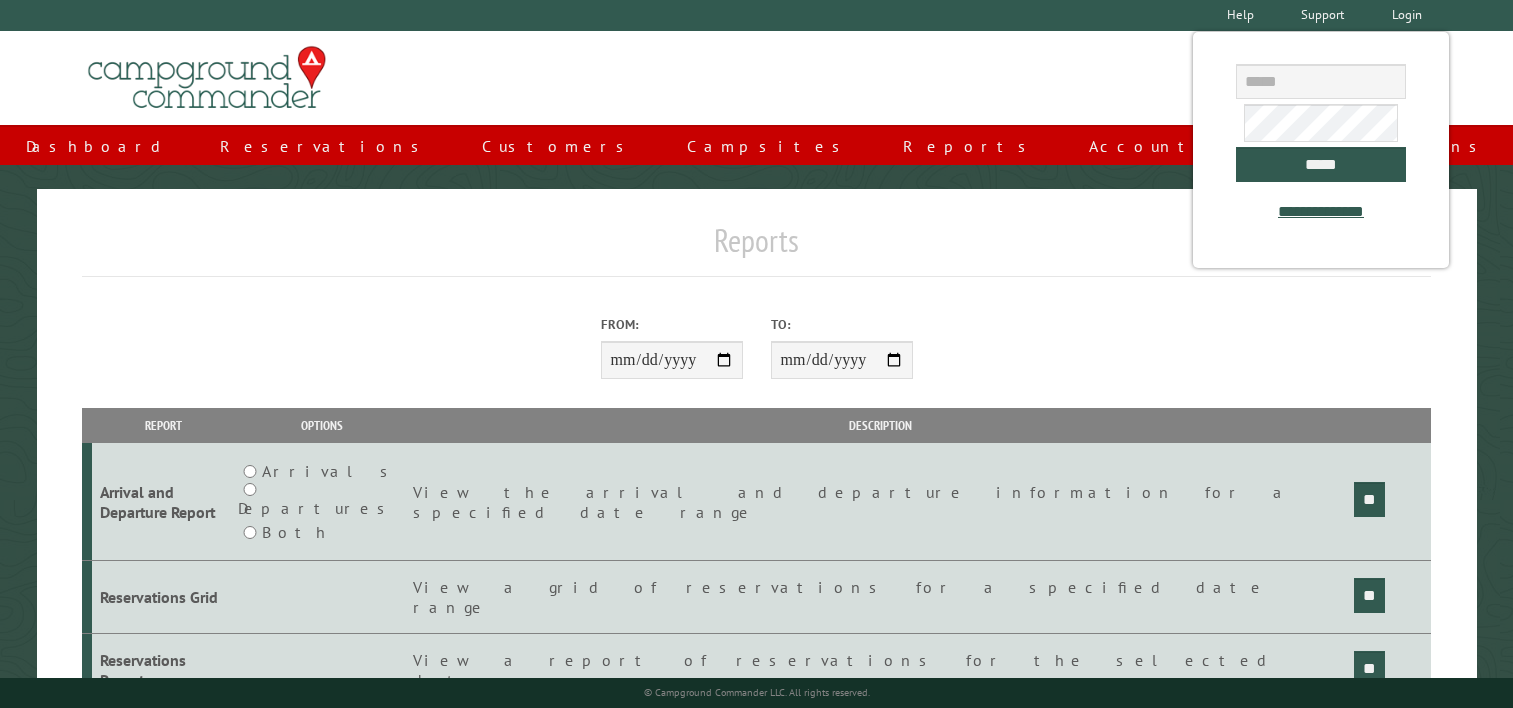 scroll, scrollTop: 0, scrollLeft: 0, axis: both 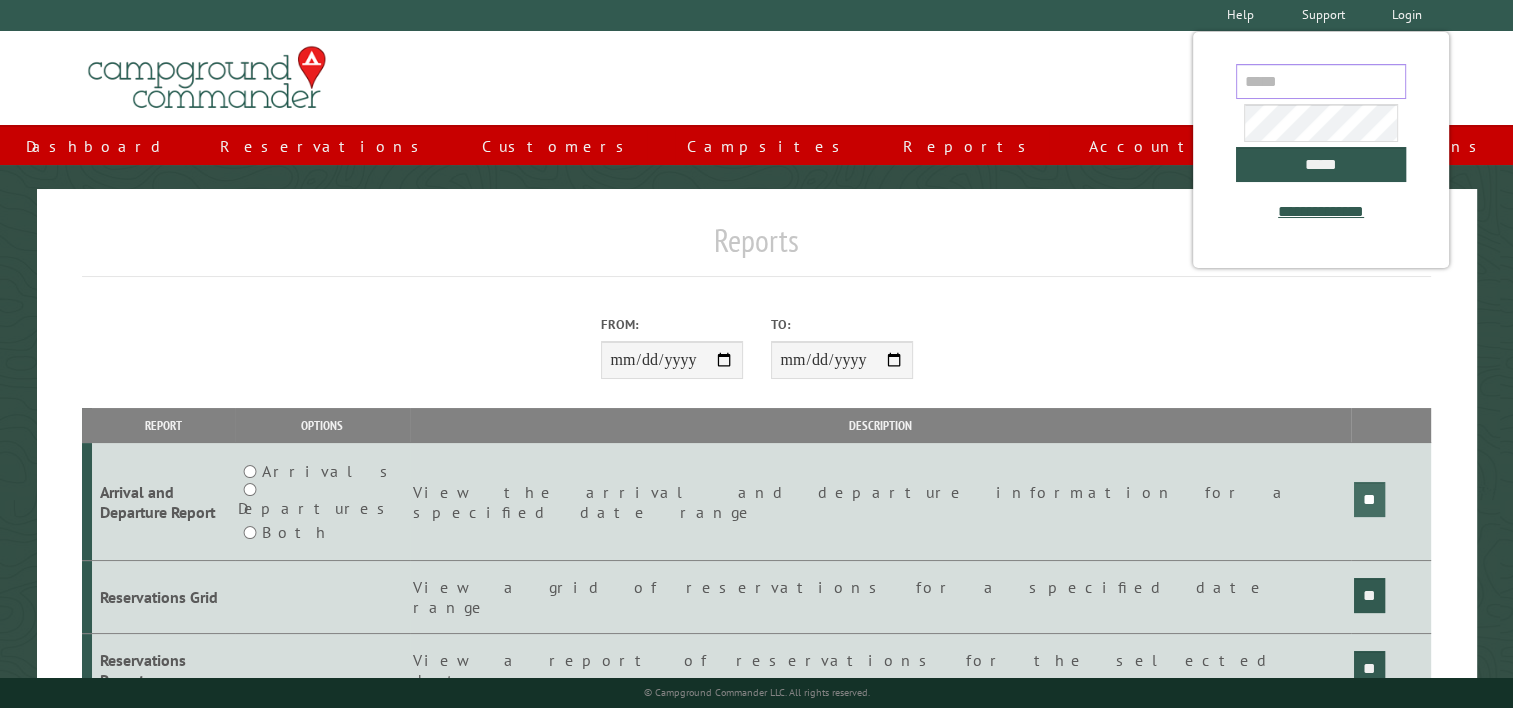 type on "**********" 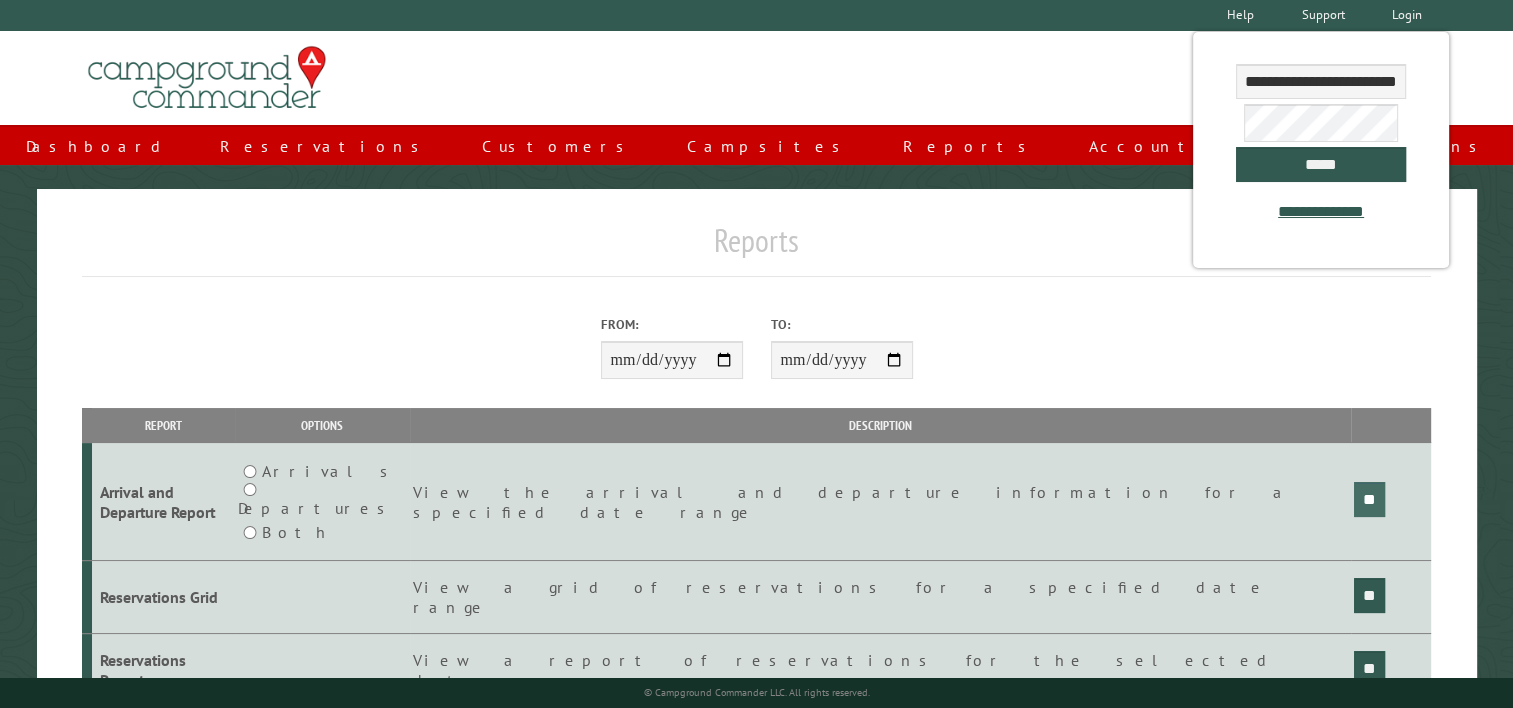 click on "**" at bounding box center (1369, 499) 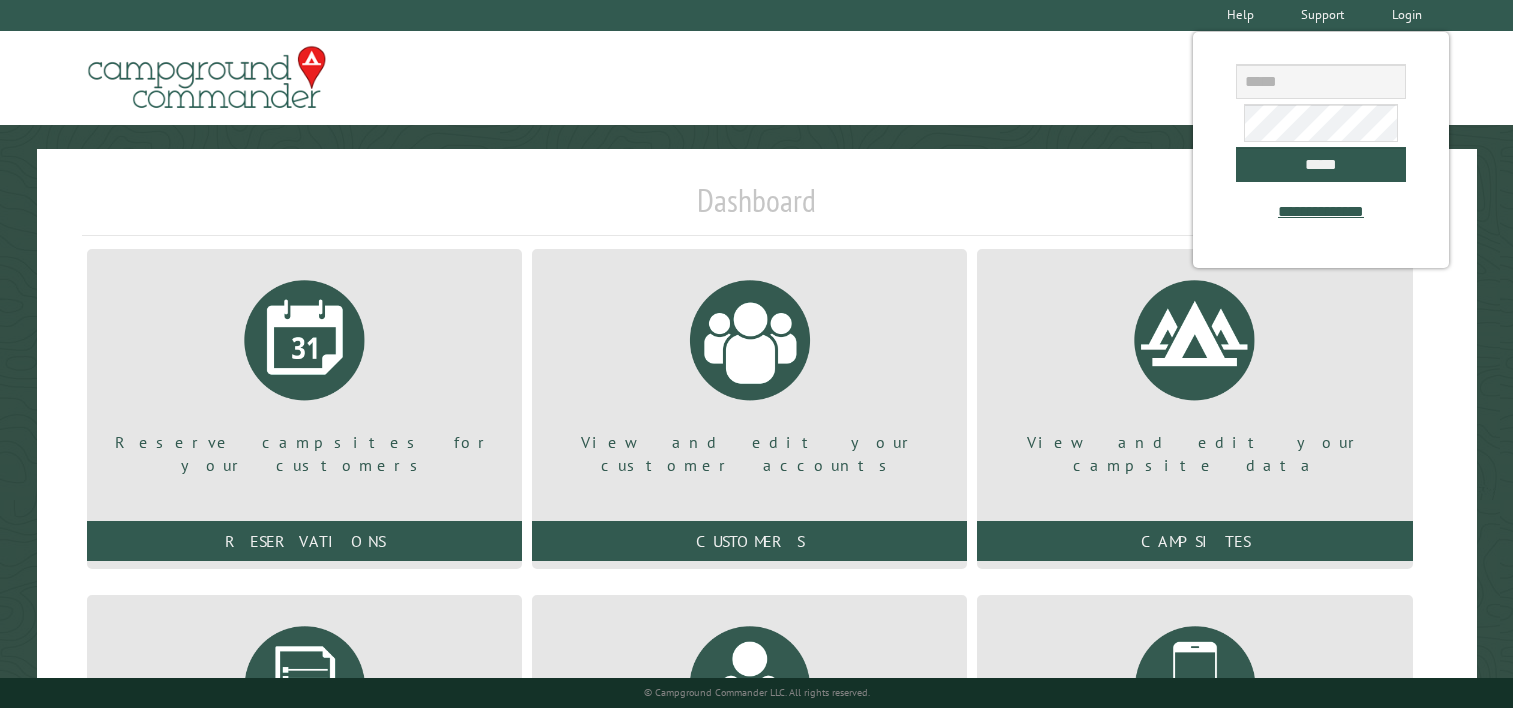 scroll, scrollTop: 0, scrollLeft: 0, axis: both 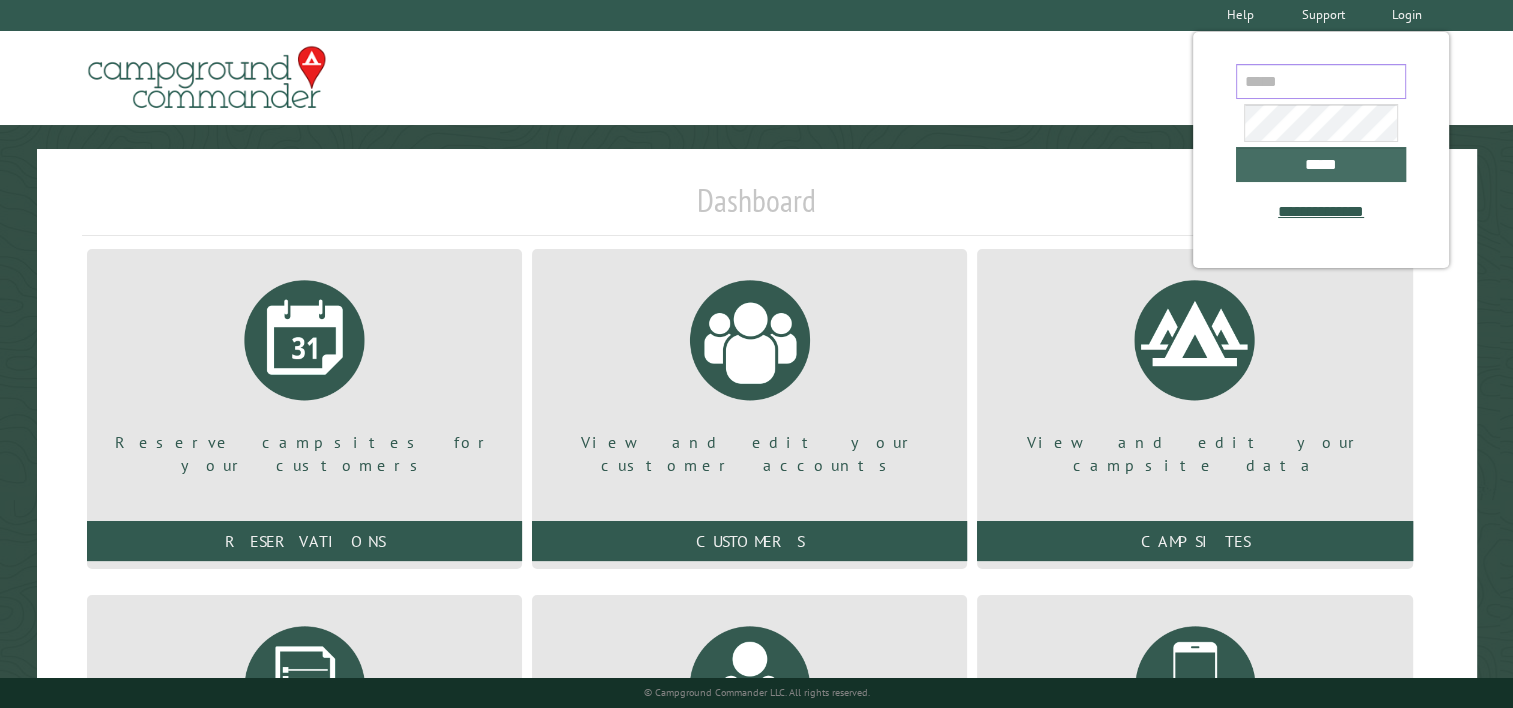 type on "**********" 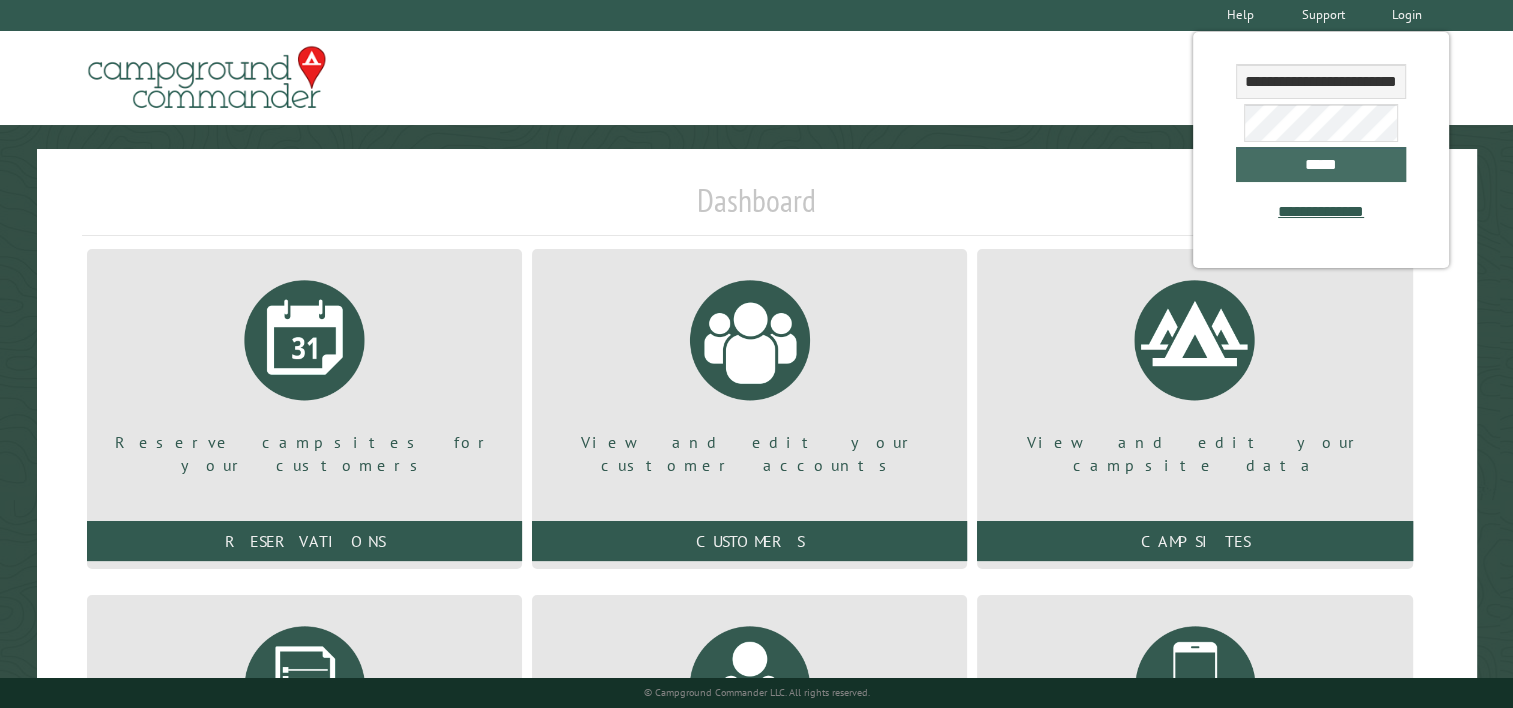click on "*****" at bounding box center (1321, 164) 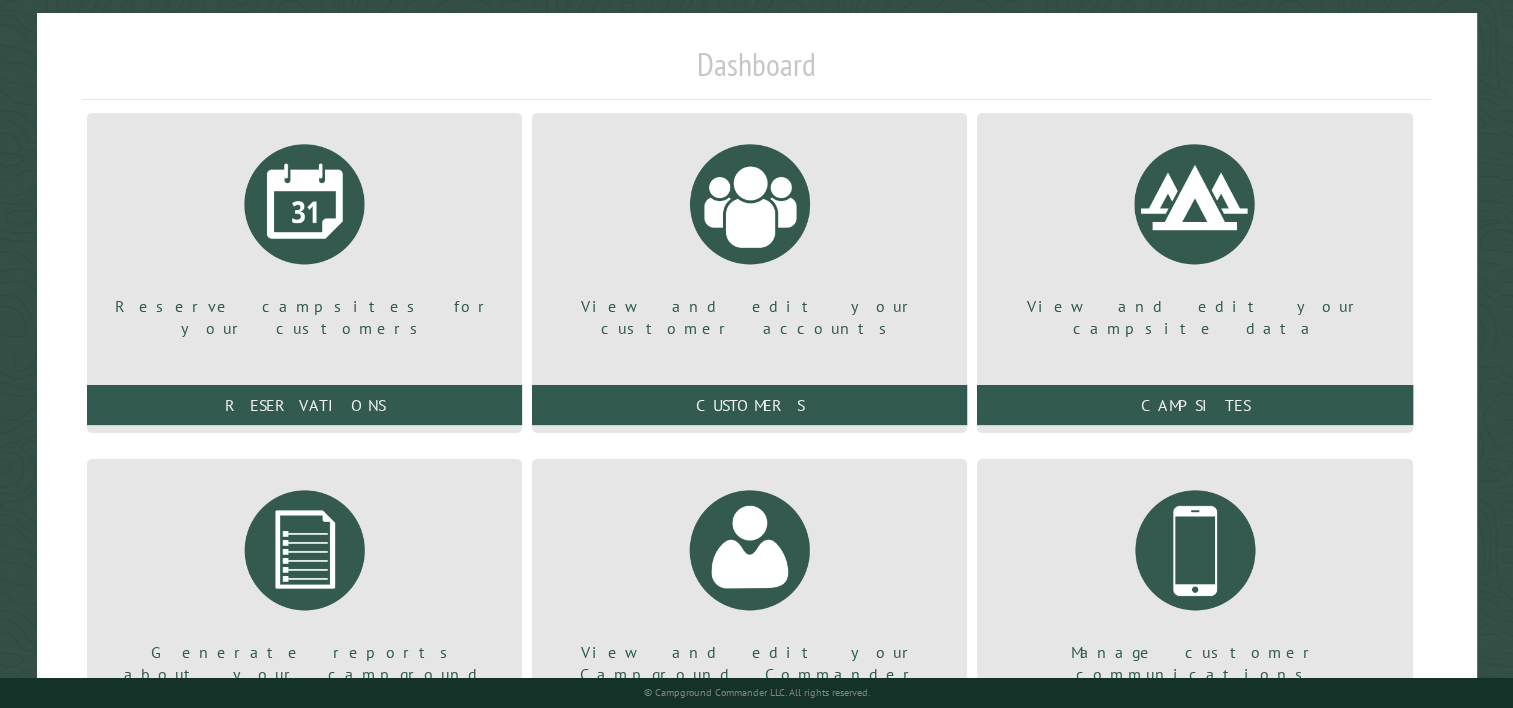 scroll, scrollTop: 293, scrollLeft: 0, axis: vertical 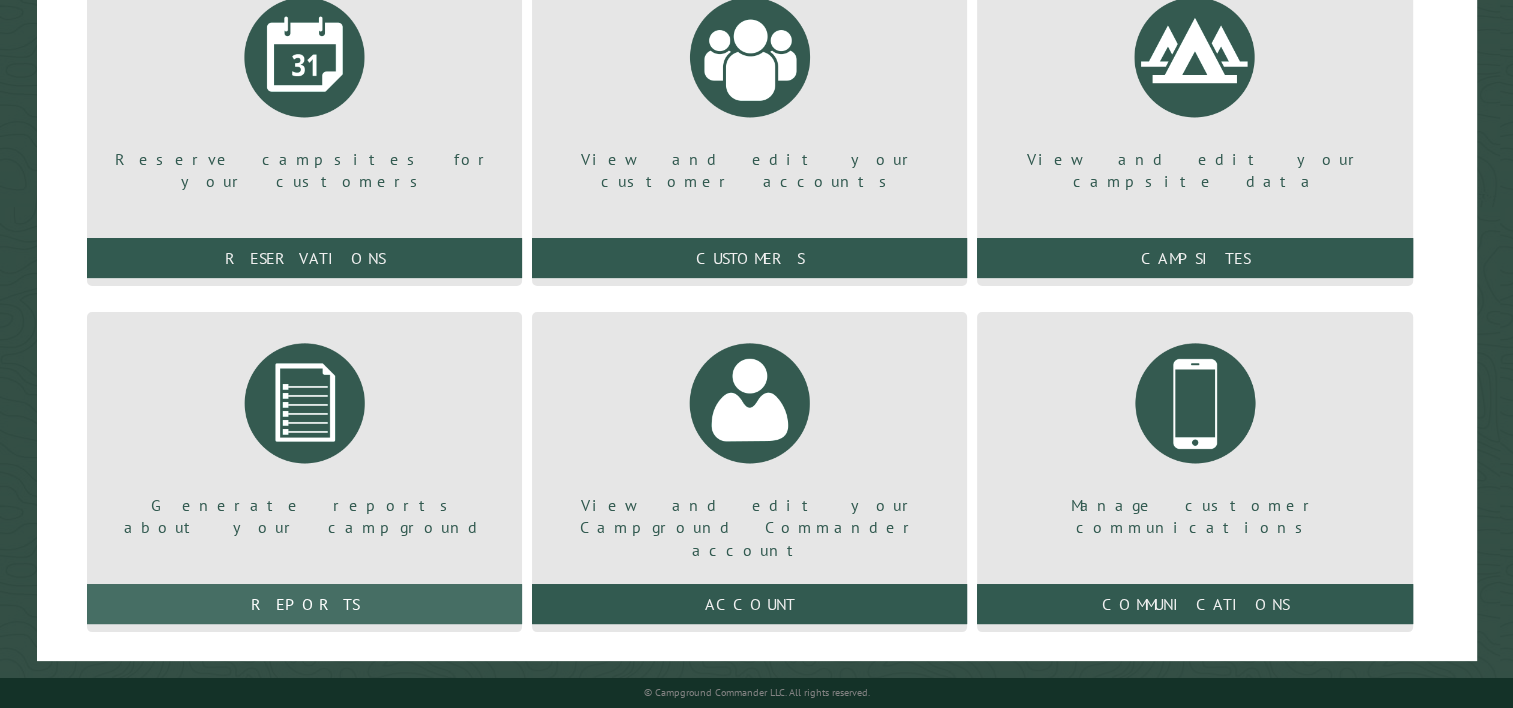 click on "Reports" at bounding box center [304, 604] 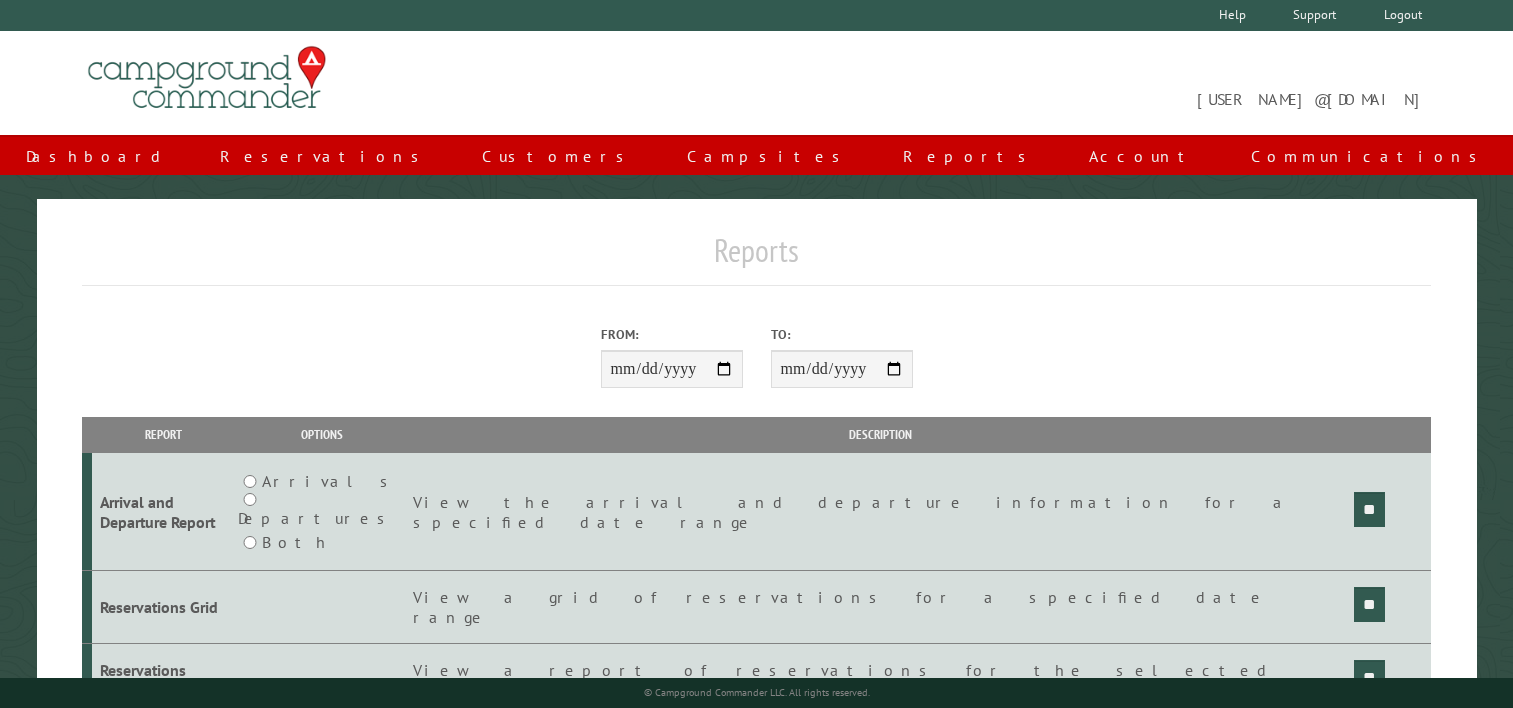 scroll, scrollTop: 0, scrollLeft: 0, axis: both 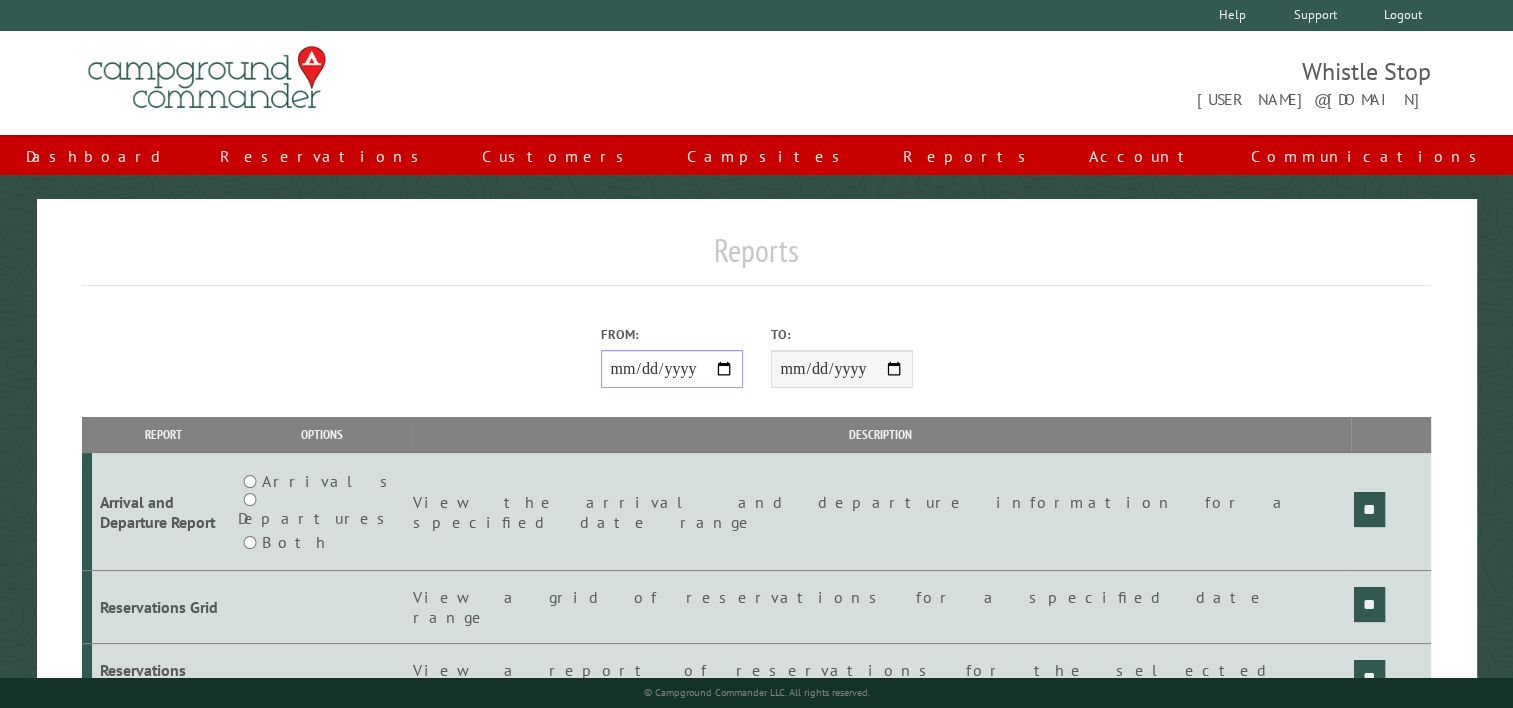 click on "From:" at bounding box center [672, 369] 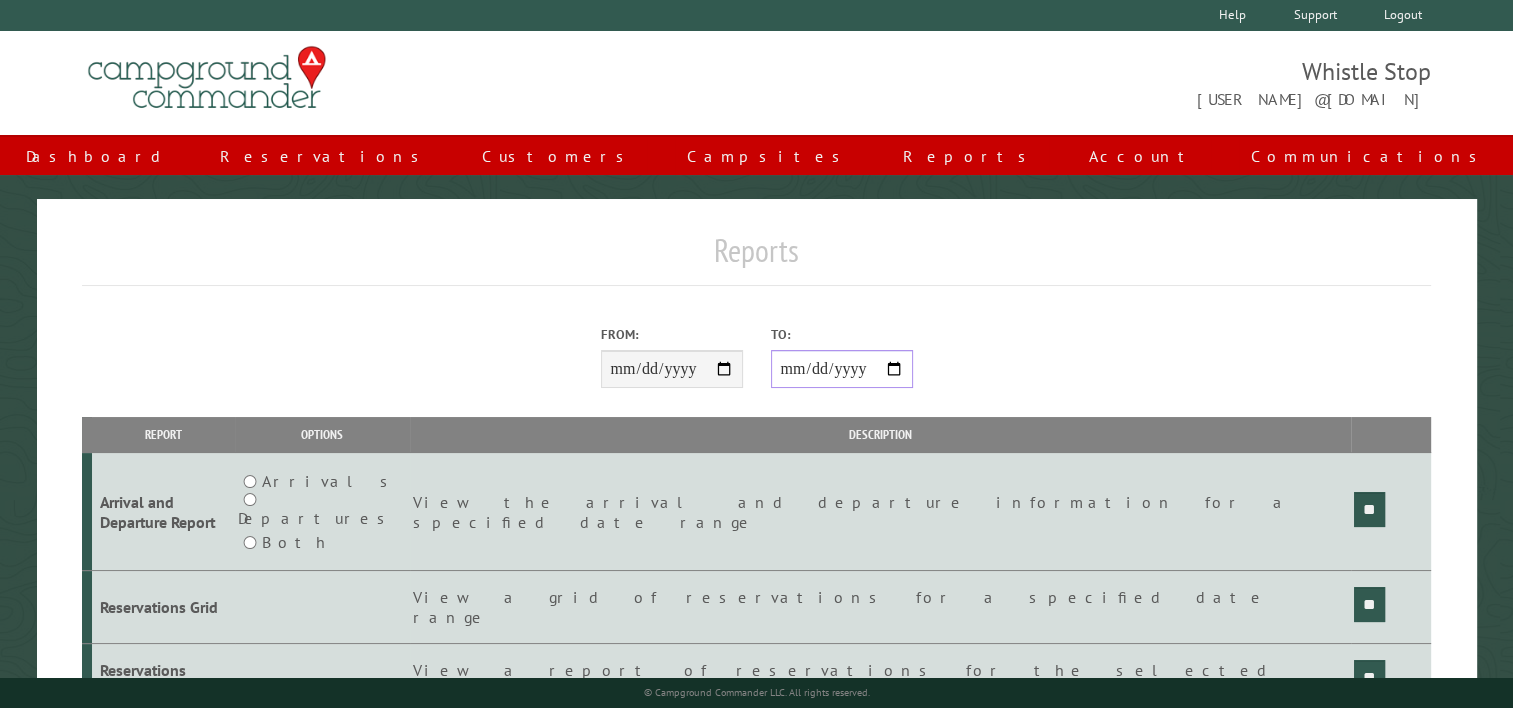 click on "**********" at bounding box center [842, 369] 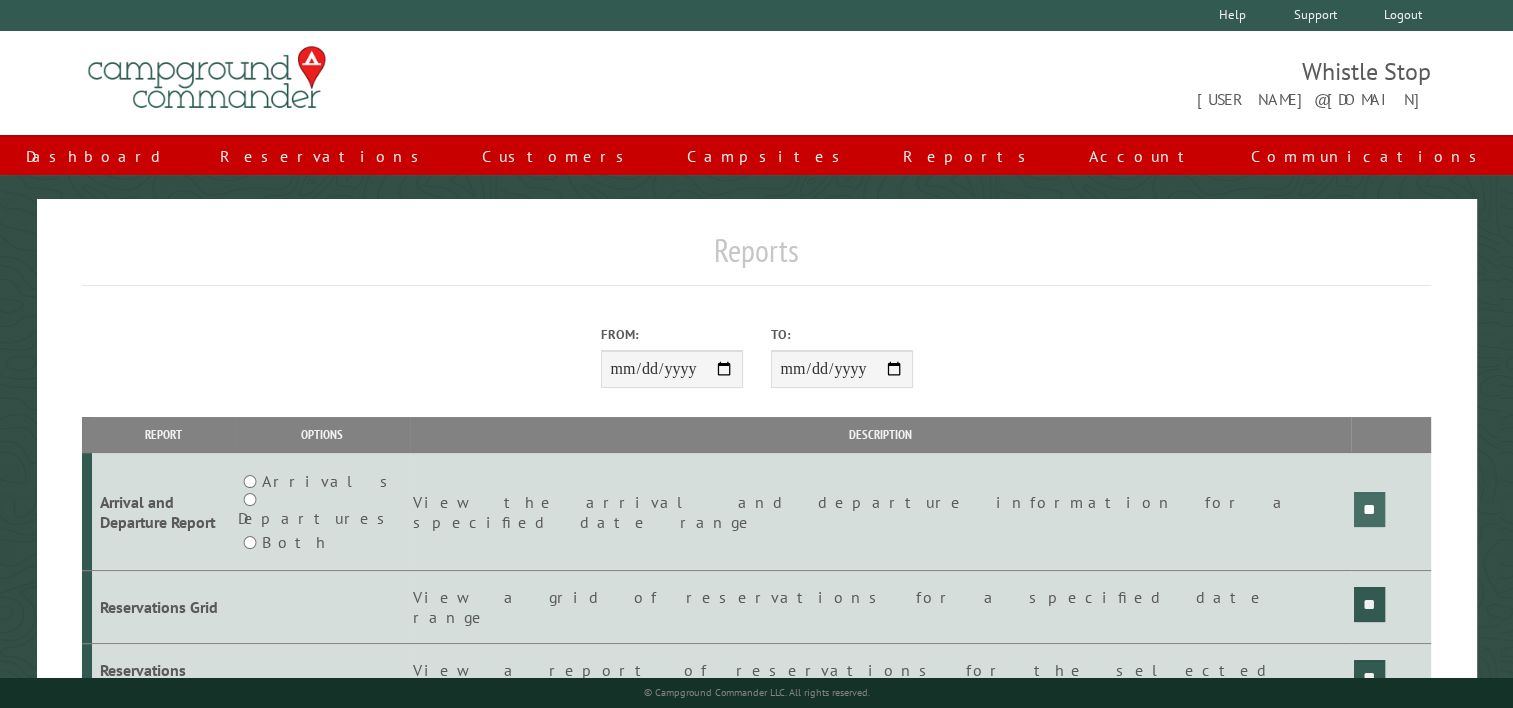 click on "**" at bounding box center [1369, 509] 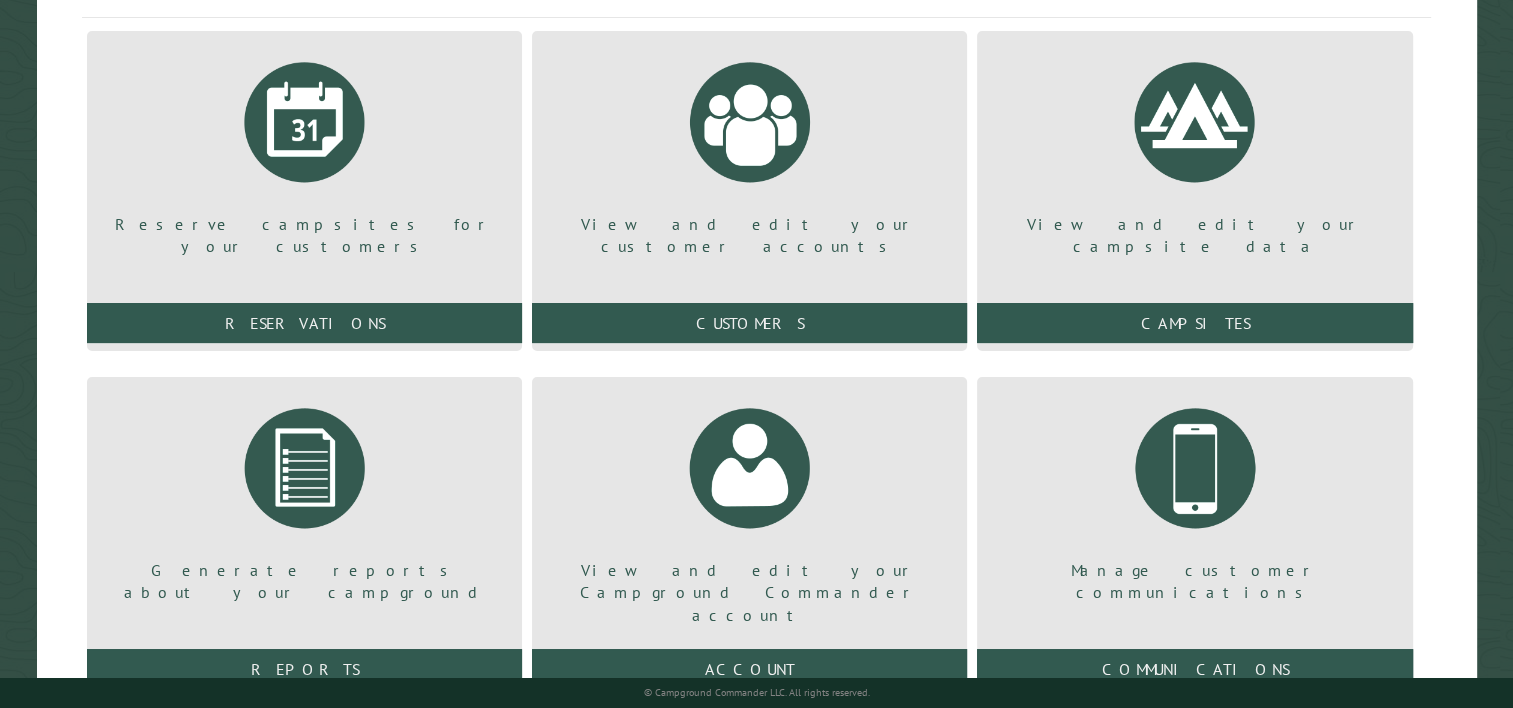 scroll, scrollTop: 293, scrollLeft: 0, axis: vertical 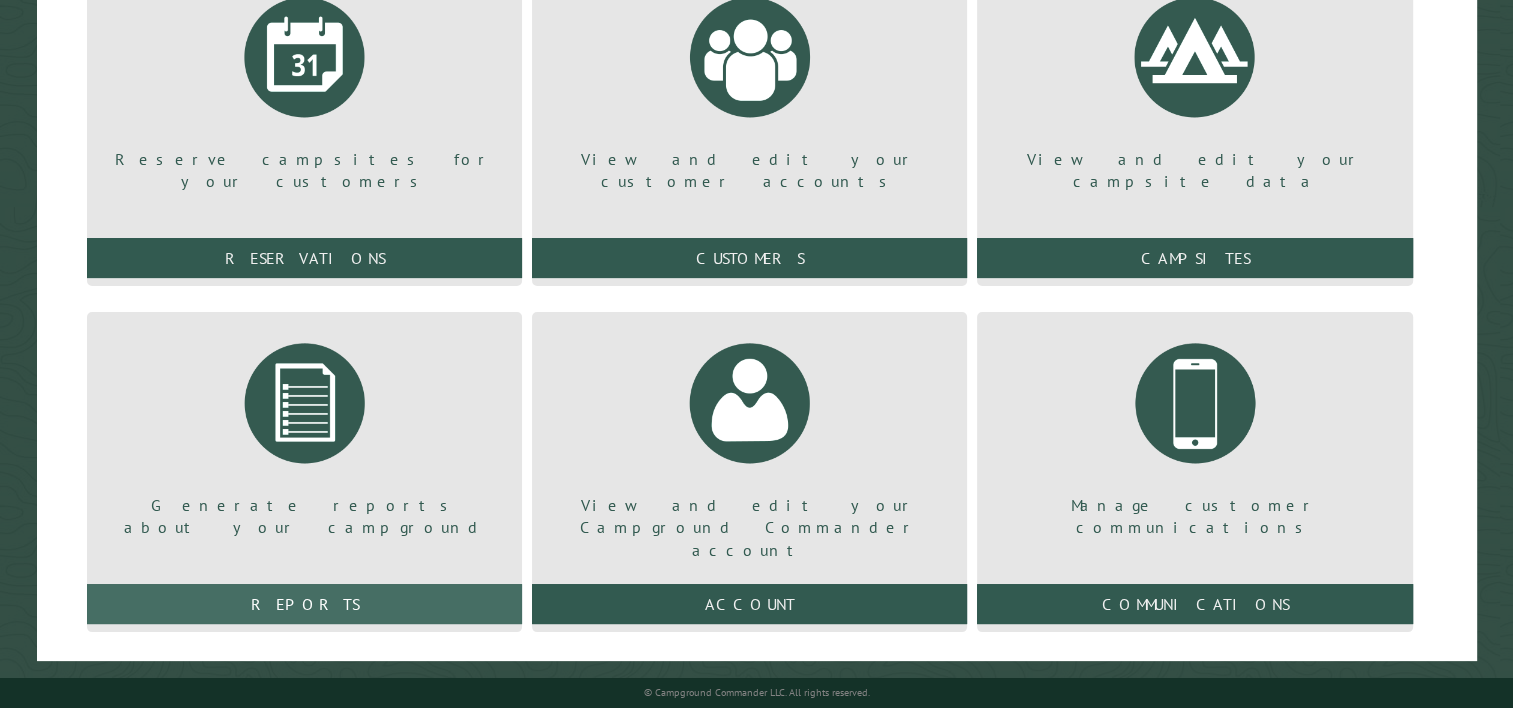 click on "Reports" at bounding box center [304, 604] 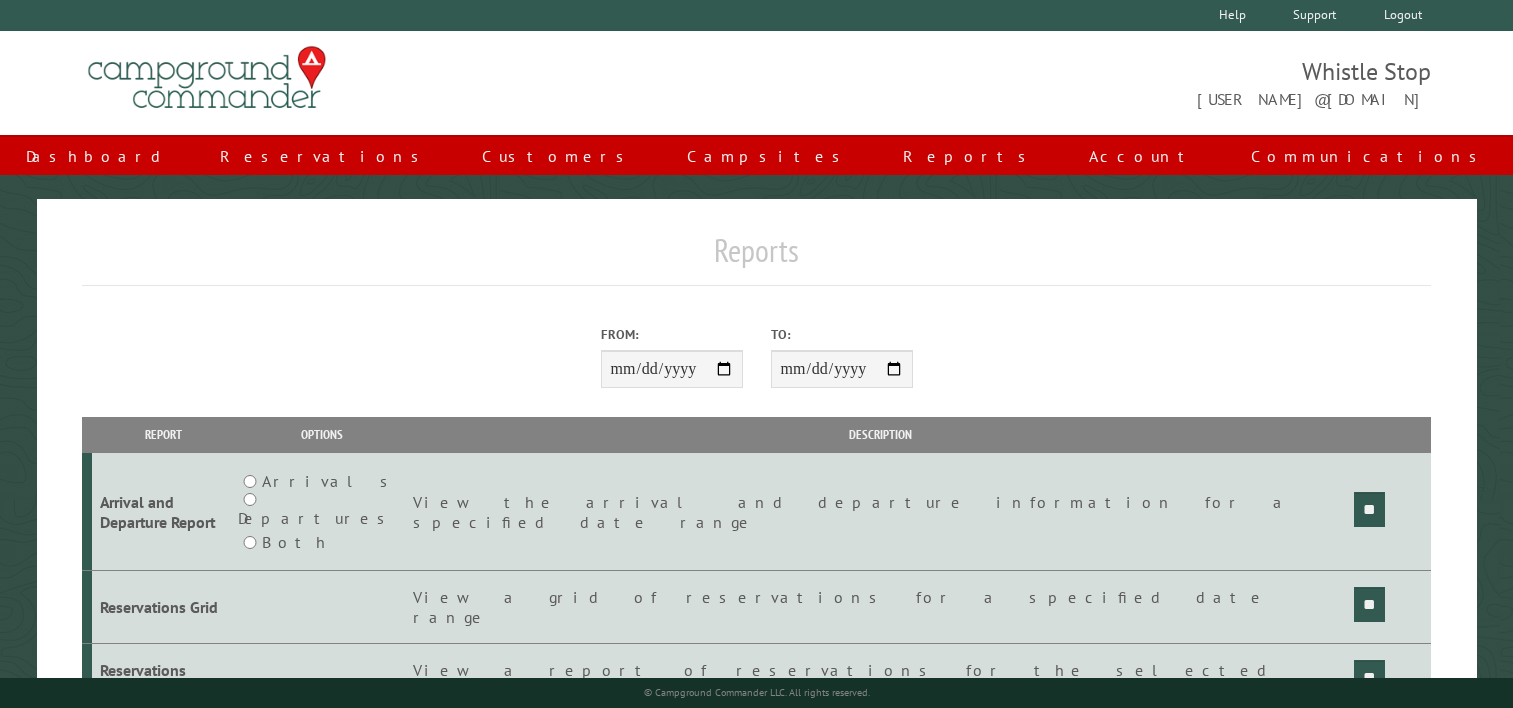 scroll, scrollTop: 0, scrollLeft: 0, axis: both 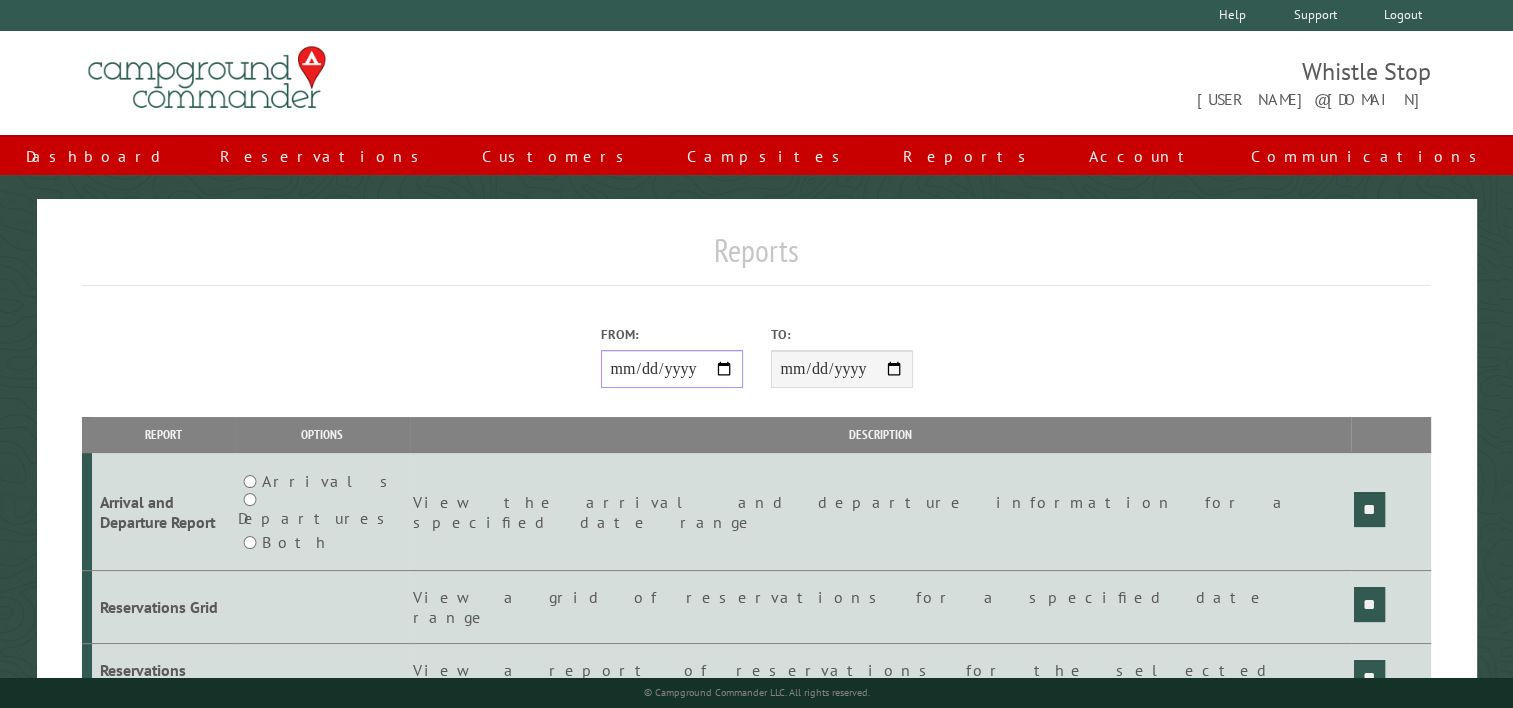 click on "From:" at bounding box center [672, 369] 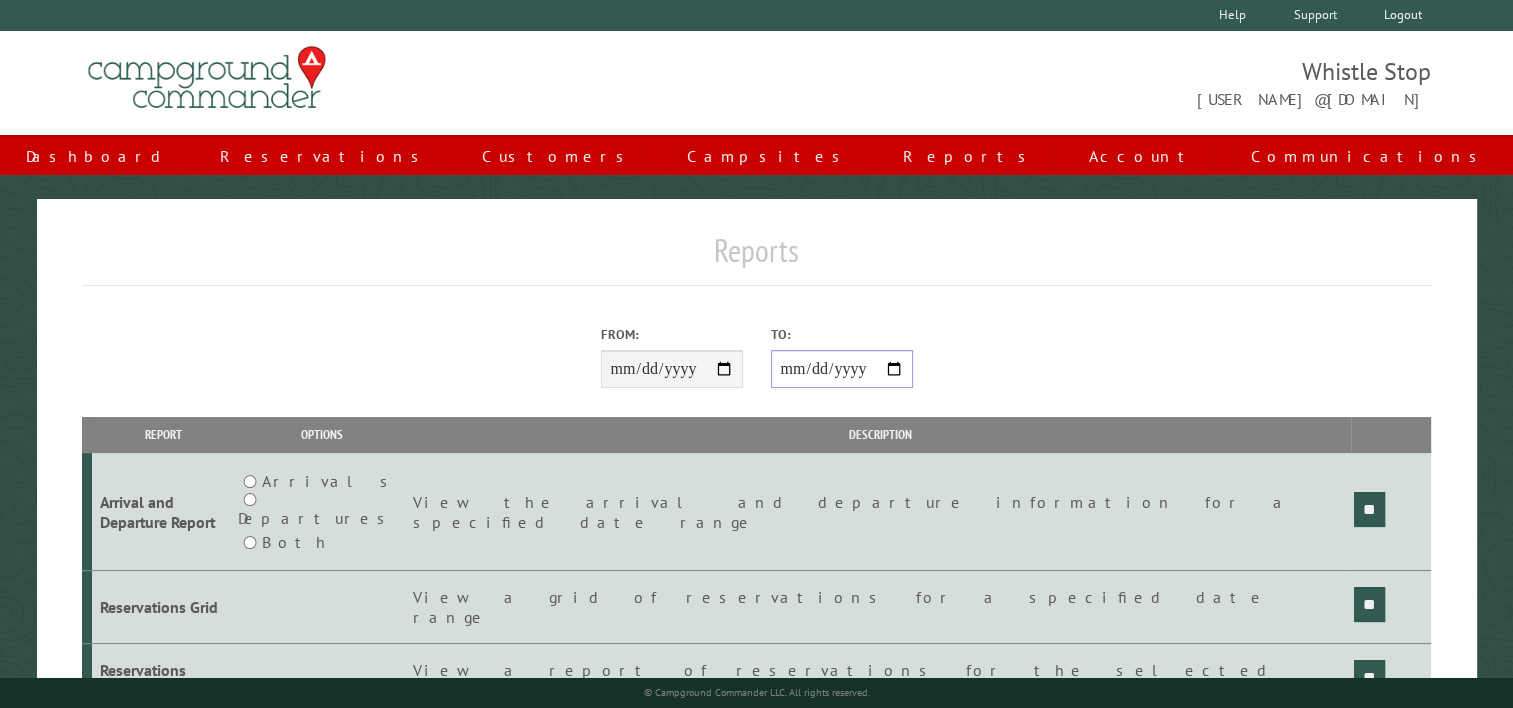 click on "**********" at bounding box center (842, 369) 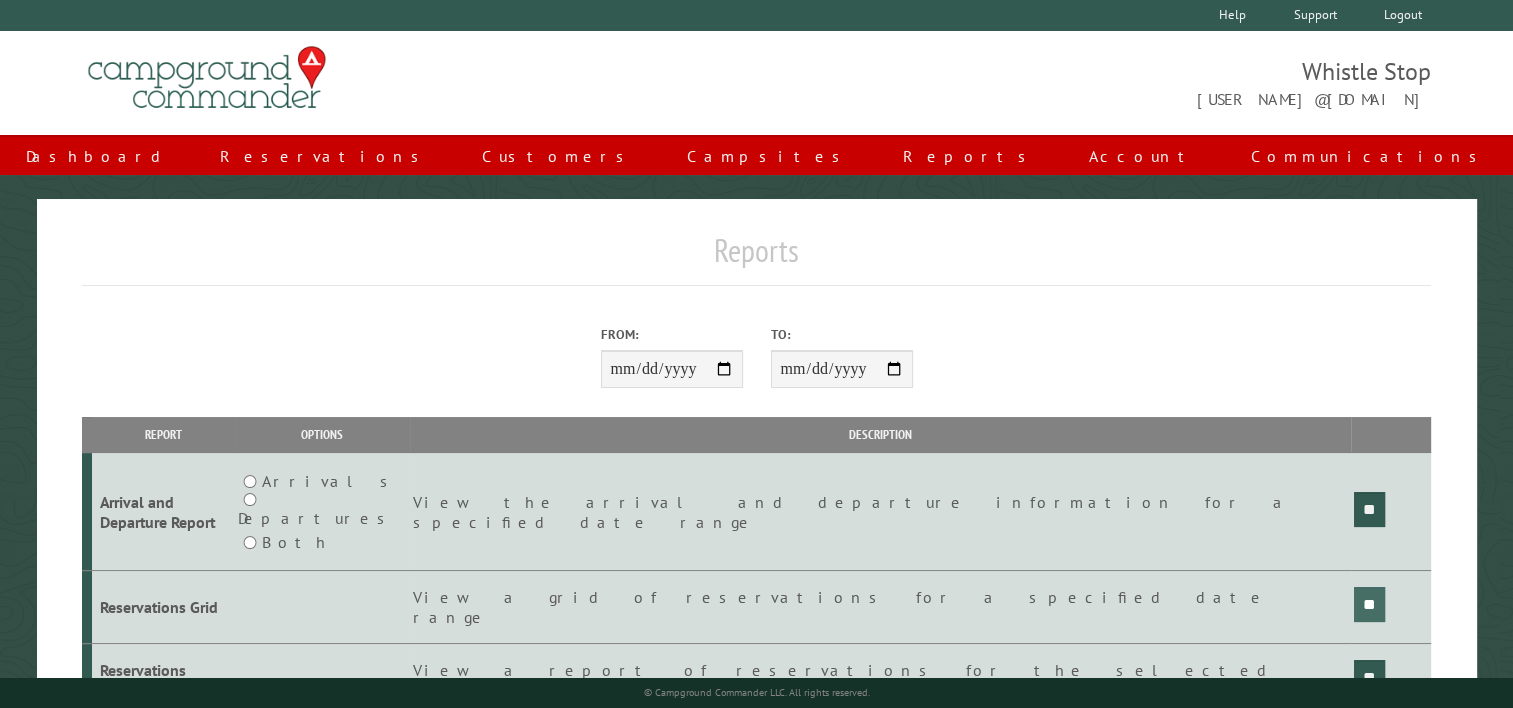 drag, startPoint x: 1368, startPoint y: 596, endPoint x: 1379, endPoint y: 600, distance: 11.7046995 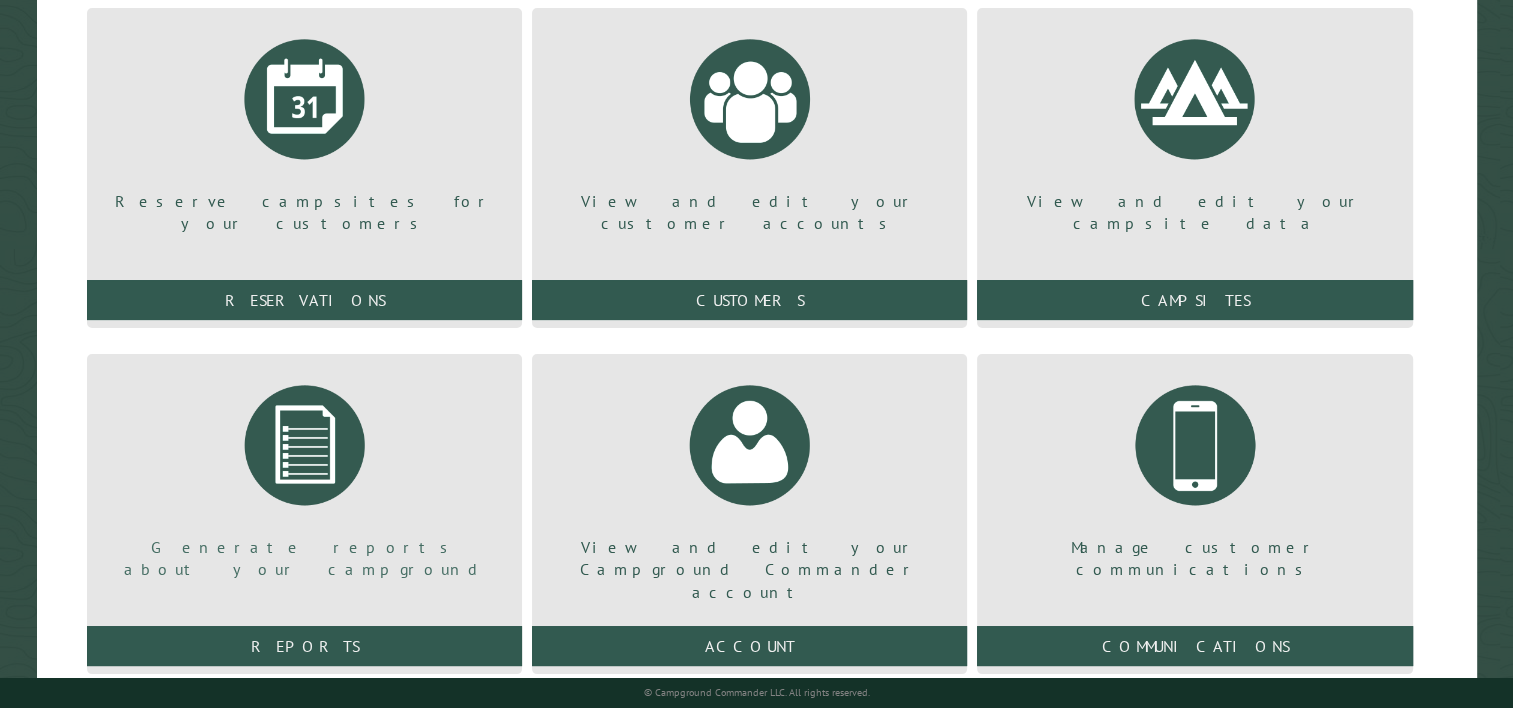 scroll, scrollTop: 293, scrollLeft: 0, axis: vertical 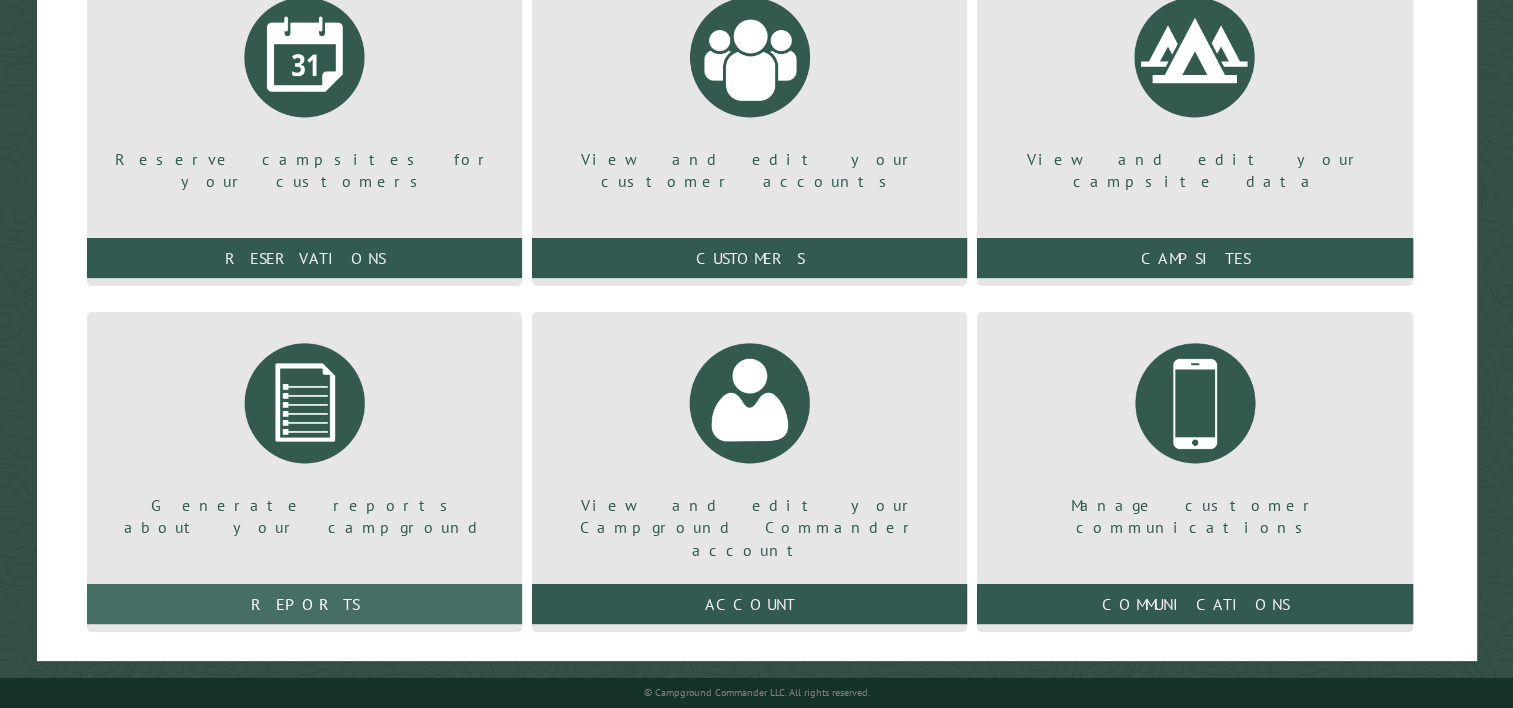 click on "Reports" at bounding box center (304, 604) 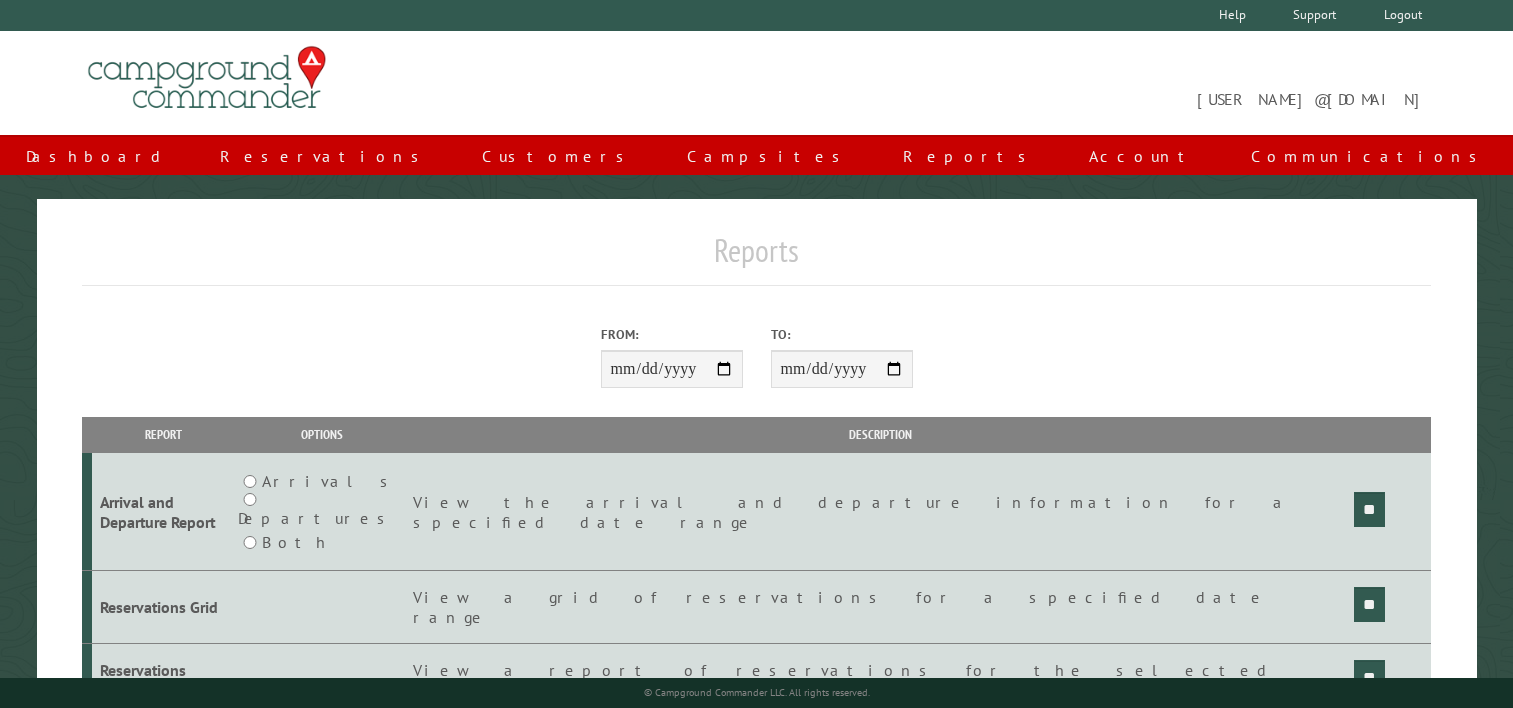 scroll, scrollTop: 0, scrollLeft: 0, axis: both 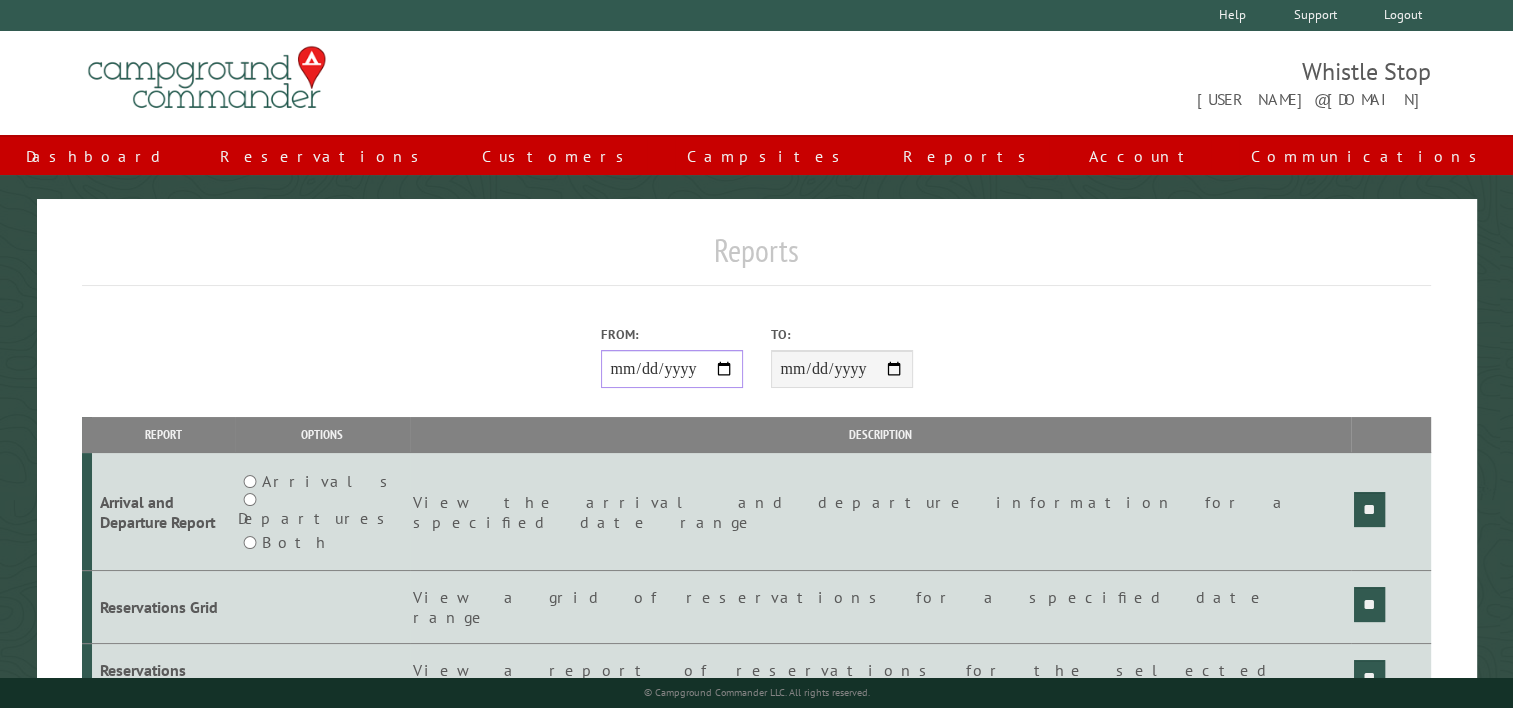 click on "From:" at bounding box center [672, 369] 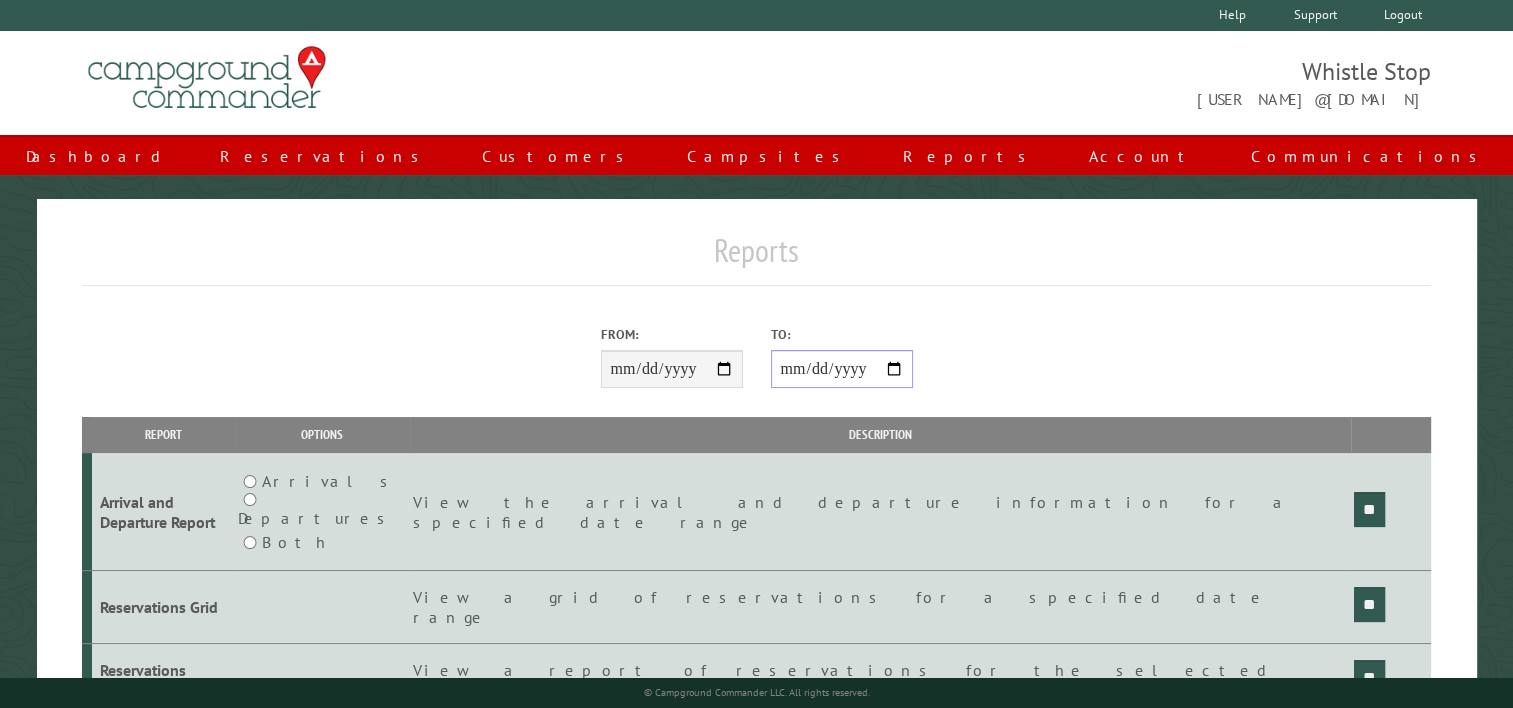 click on "**********" at bounding box center (842, 369) 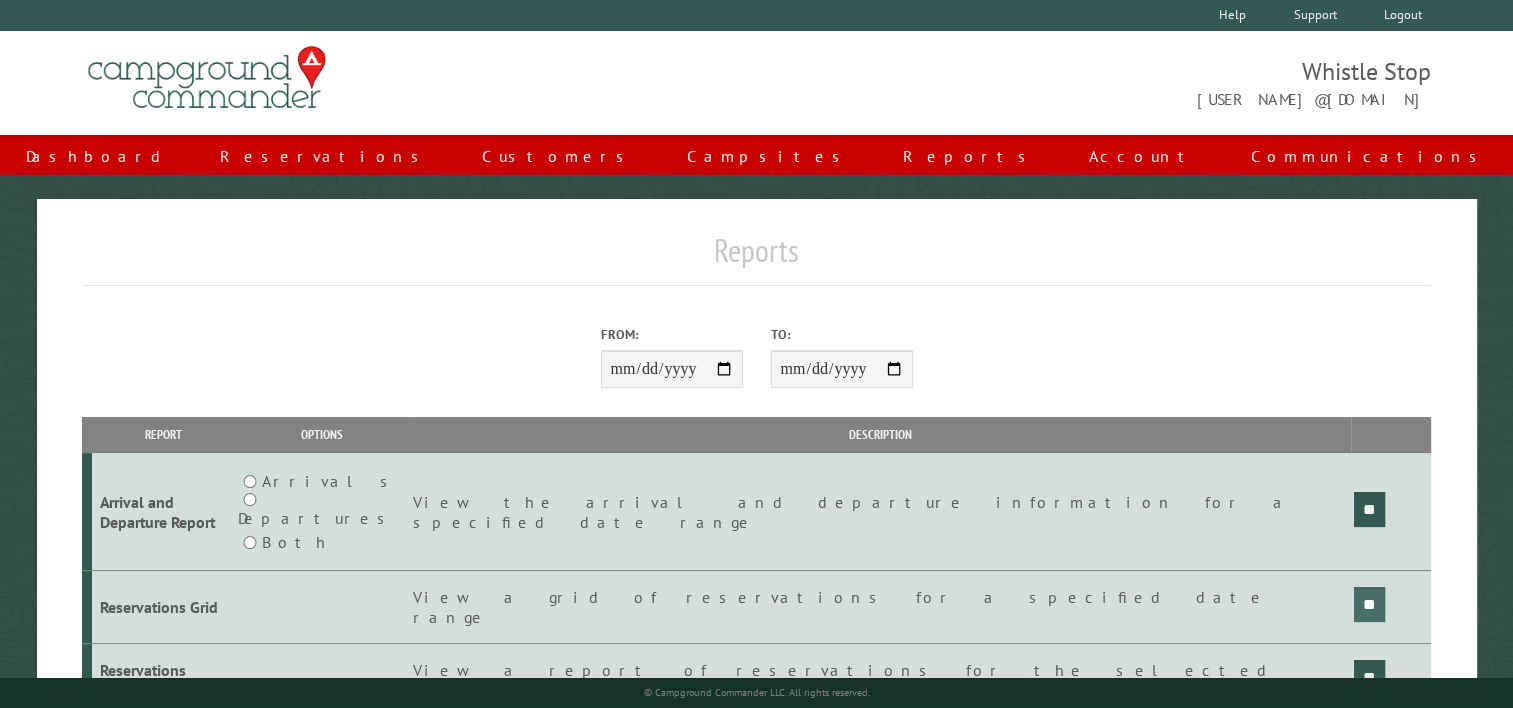 click on "**" at bounding box center [1369, 509] 